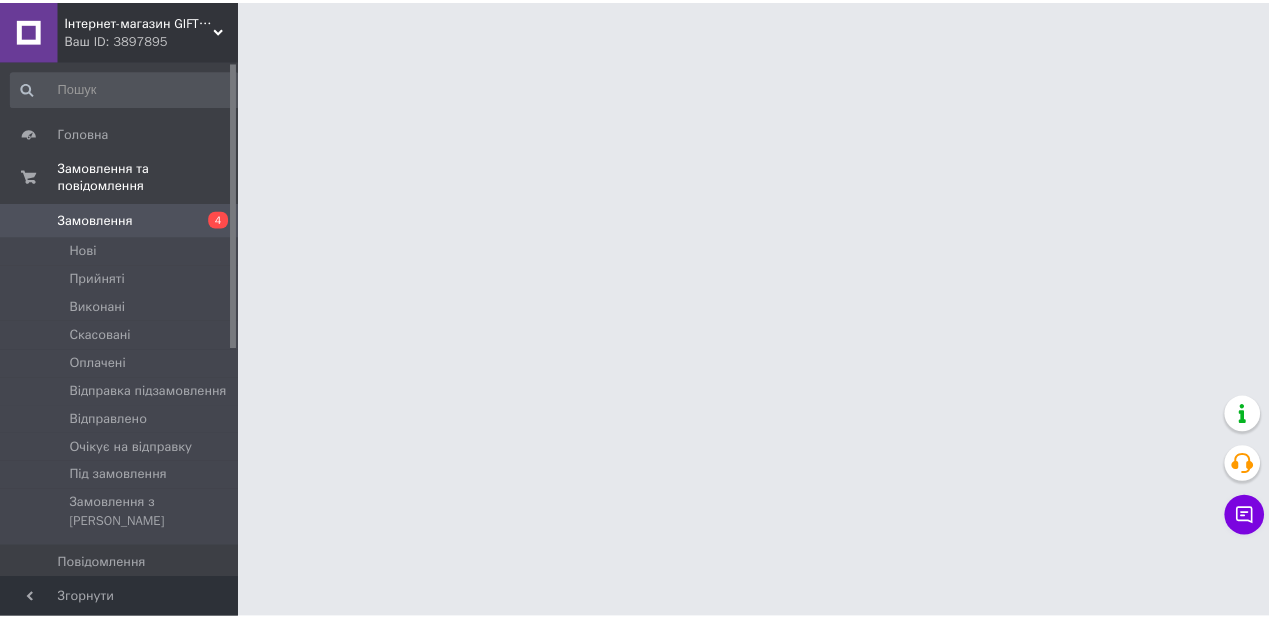 scroll, scrollTop: 0, scrollLeft: 0, axis: both 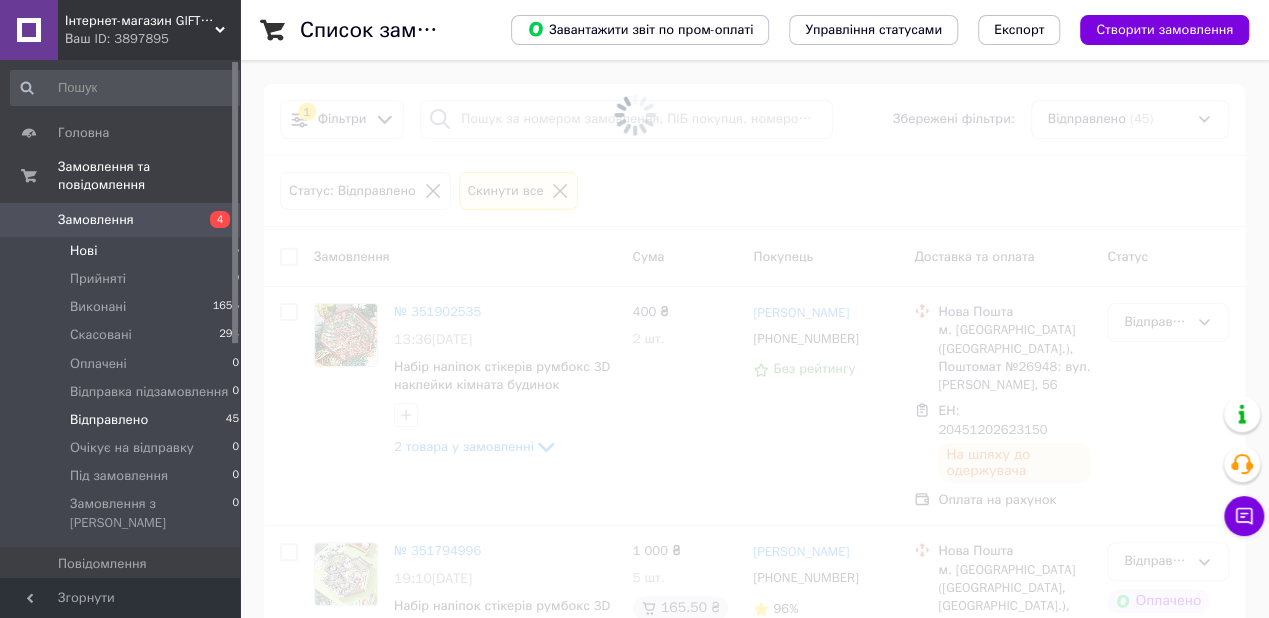 click on "Нові 5" at bounding box center [125, 251] 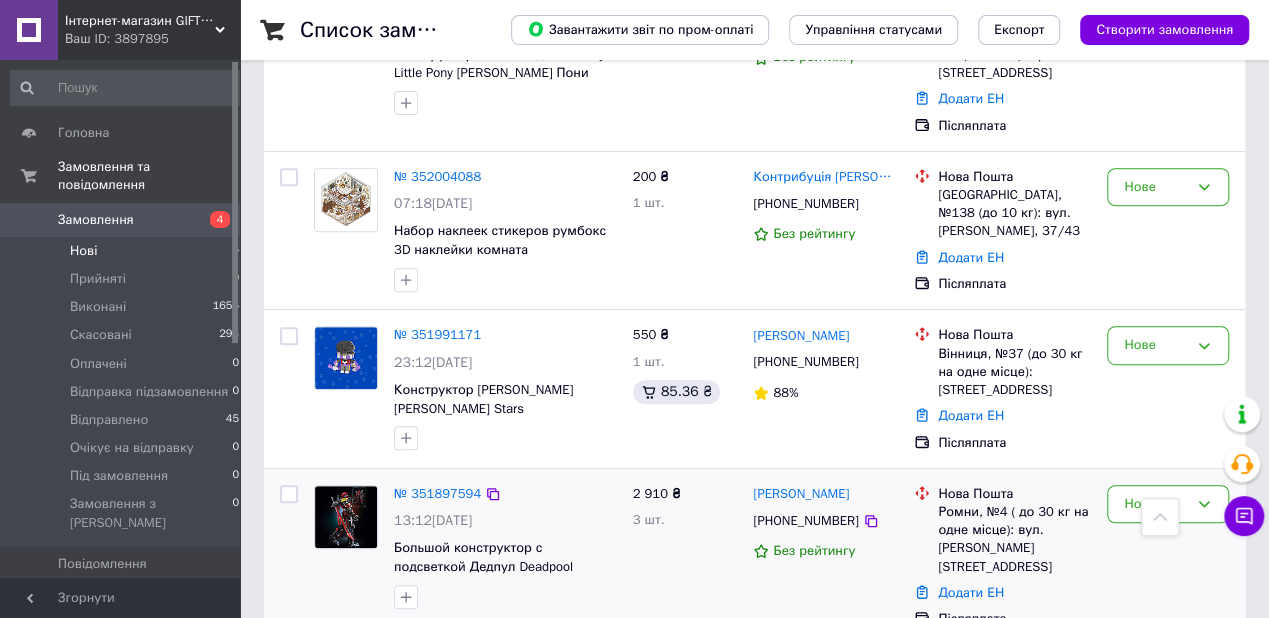 scroll, scrollTop: 592, scrollLeft: 0, axis: vertical 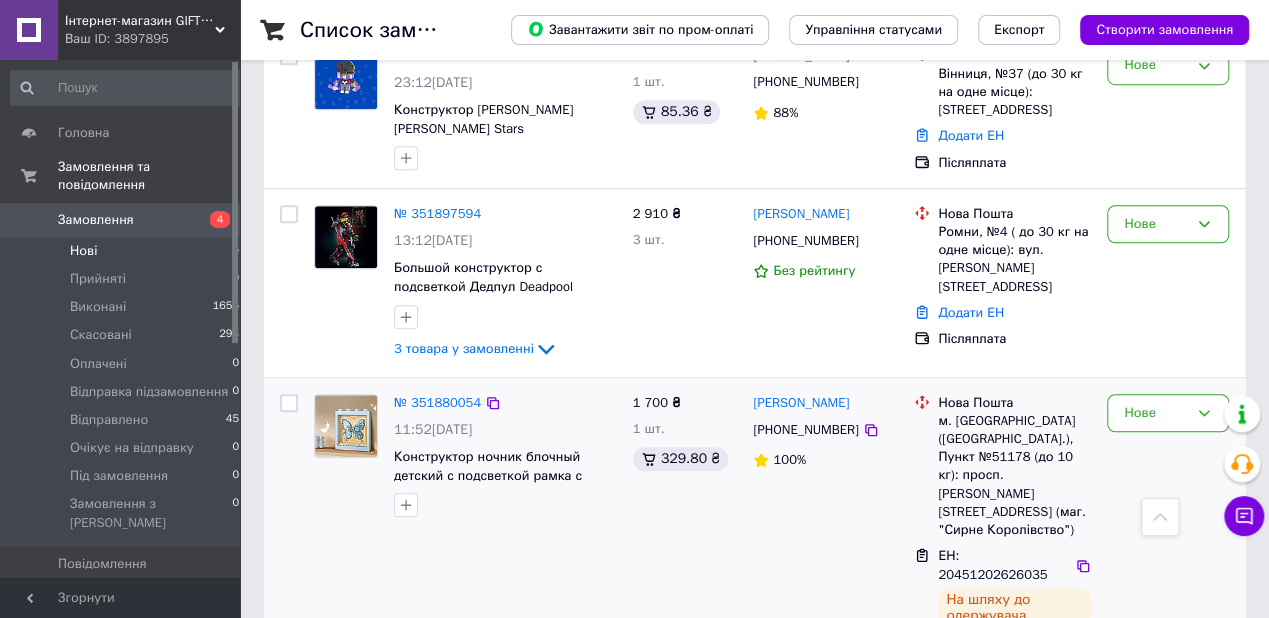 click on "100%" at bounding box center [825, 460] 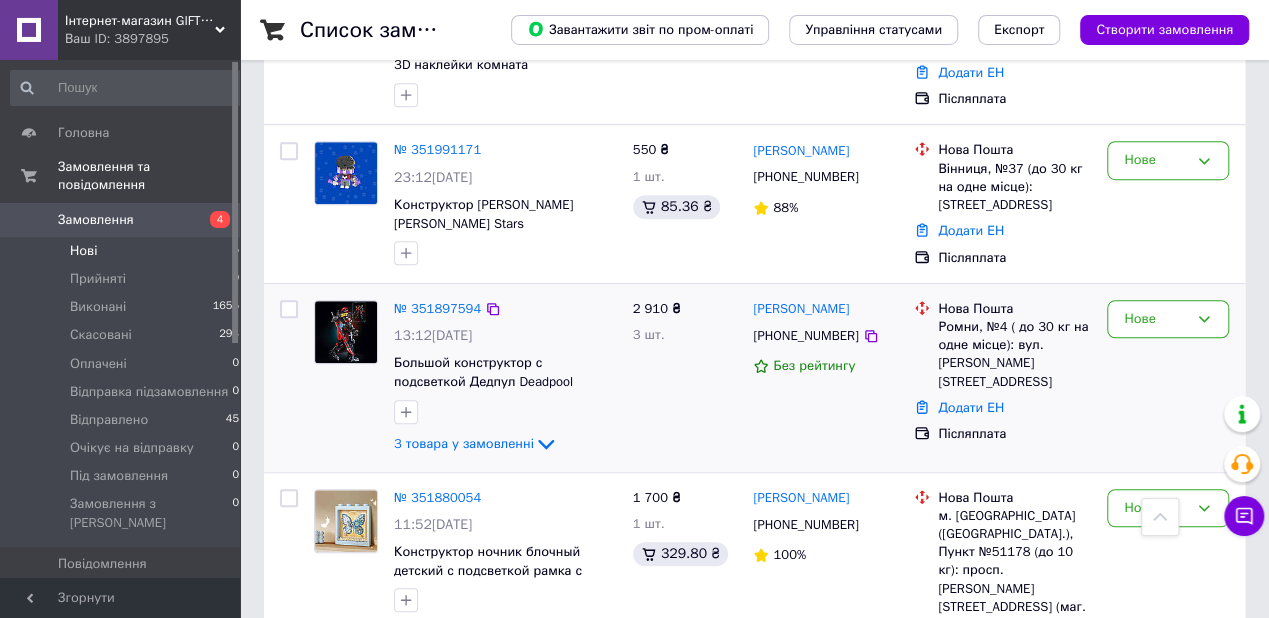 scroll, scrollTop: 488, scrollLeft: 0, axis: vertical 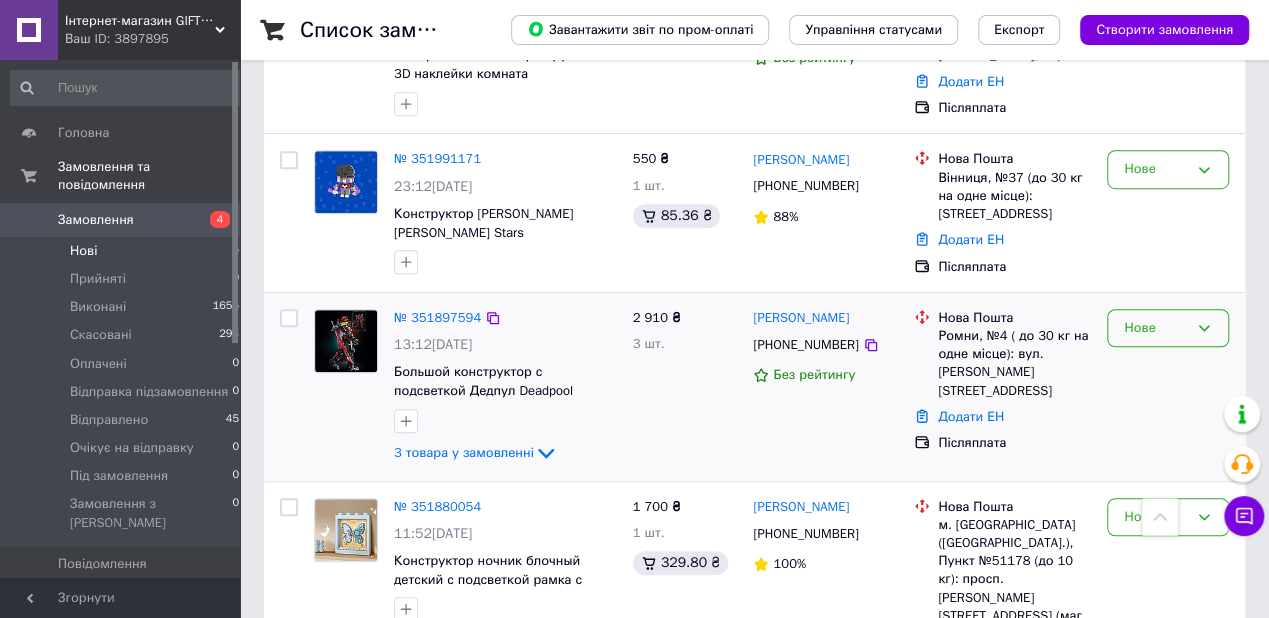 click on "Нове" at bounding box center [1156, 328] 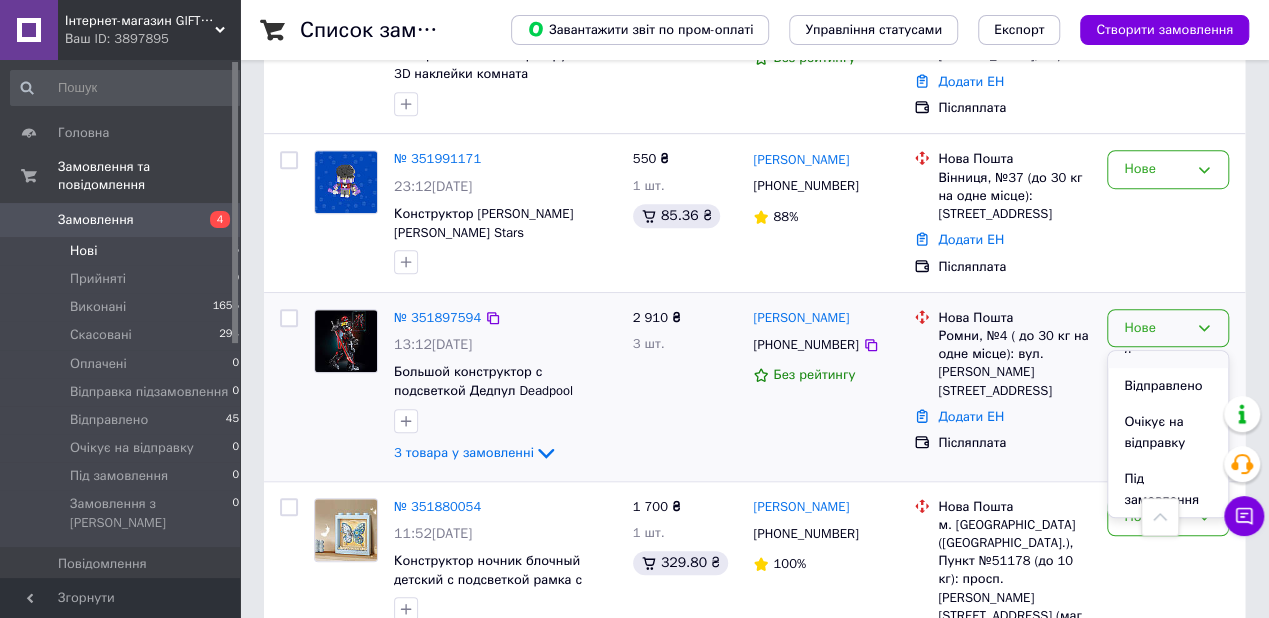 scroll, scrollTop: 209, scrollLeft: 0, axis: vertical 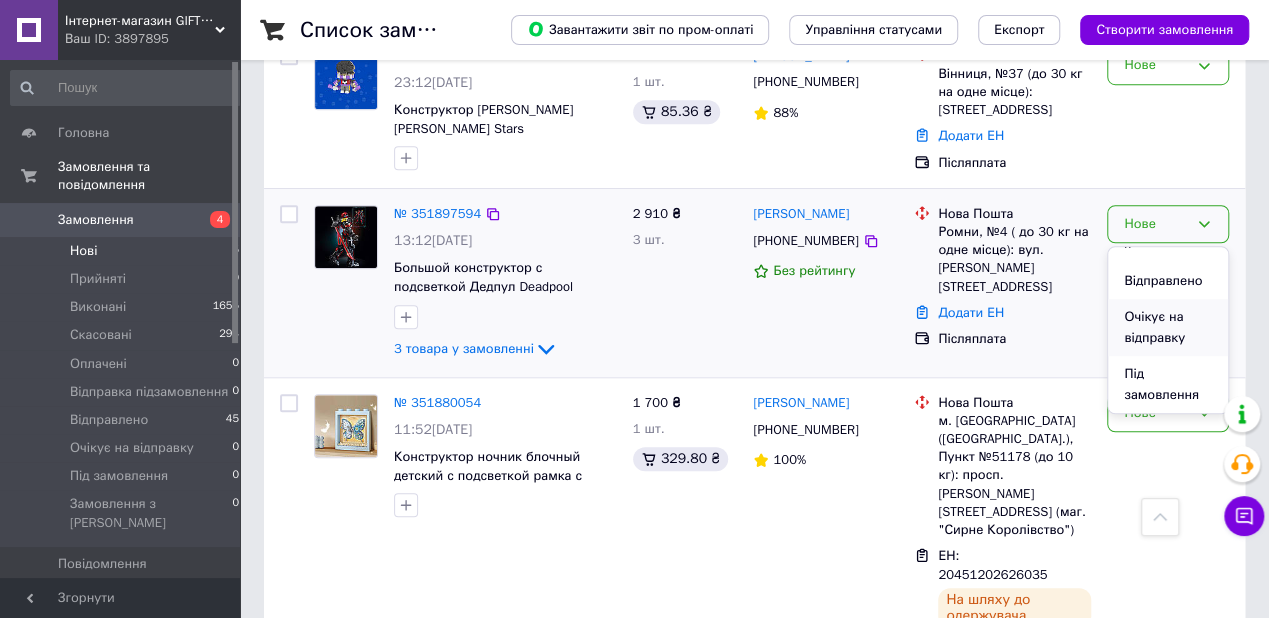 click on "Очікує на відправку" at bounding box center (1168, 327) 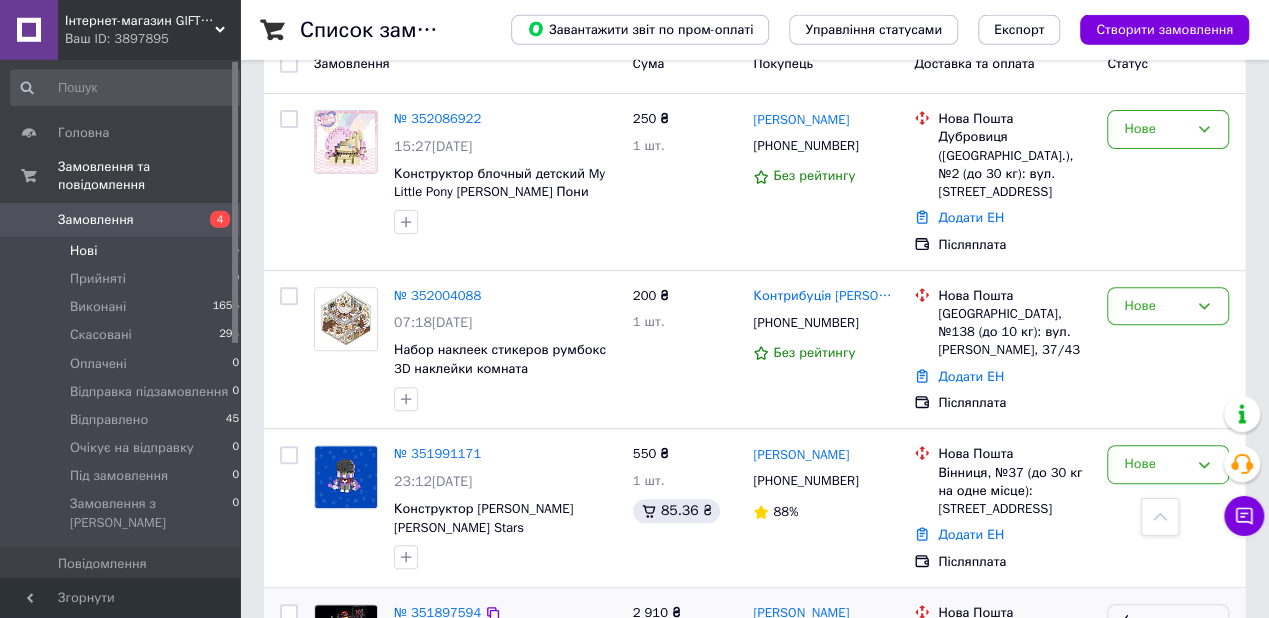scroll, scrollTop: 176, scrollLeft: 0, axis: vertical 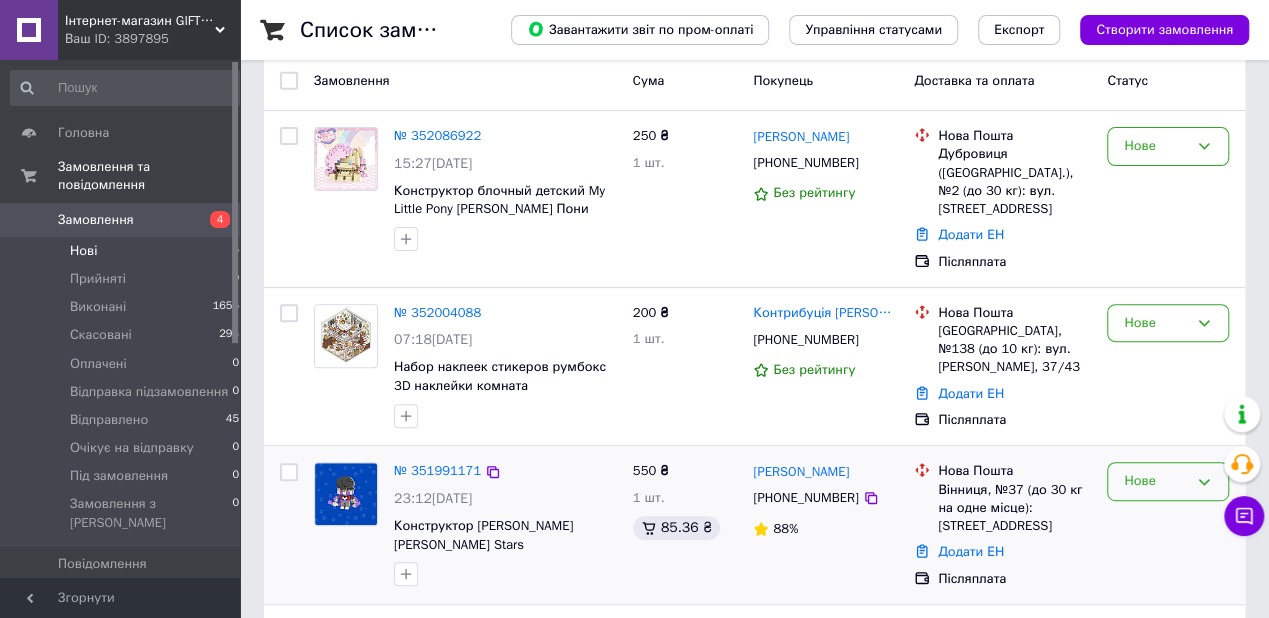 click on "Нове" at bounding box center (1156, 481) 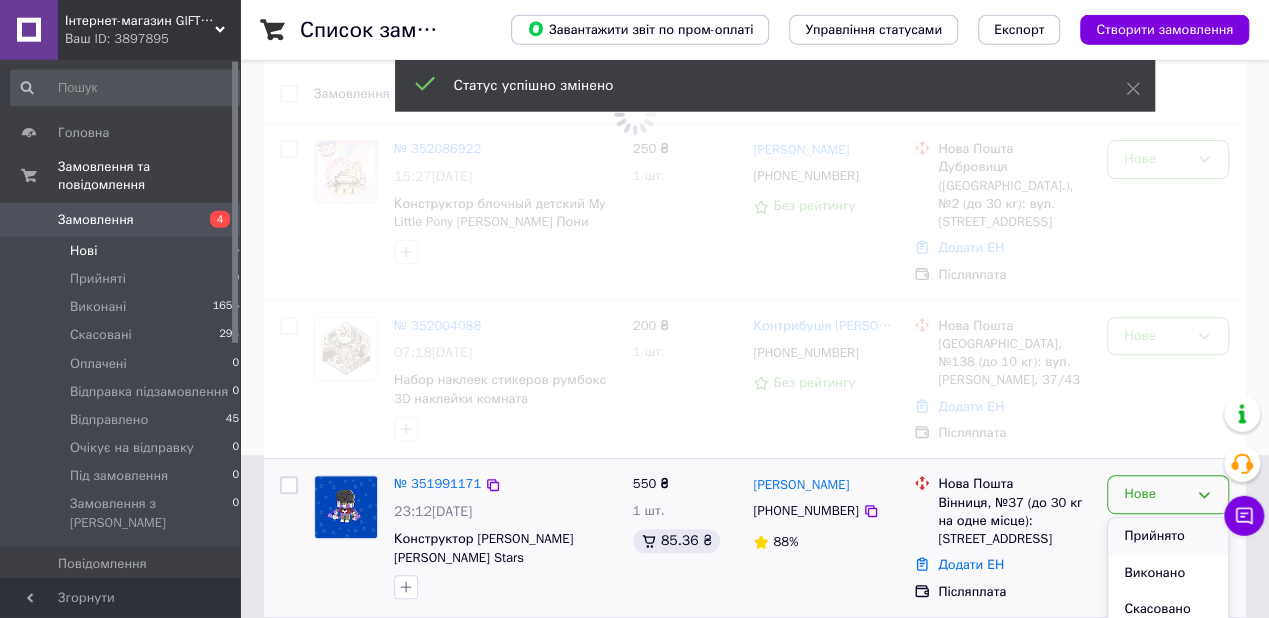 scroll, scrollTop: 176, scrollLeft: 0, axis: vertical 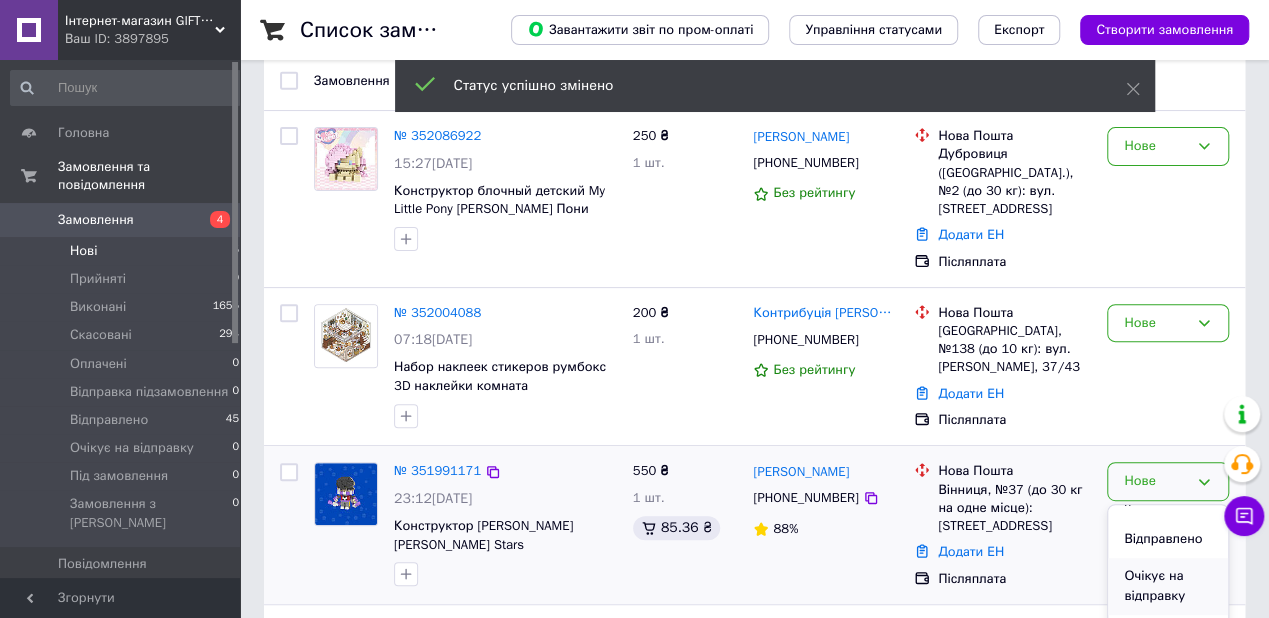 click on "Очікує на відправку" at bounding box center (1168, 586) 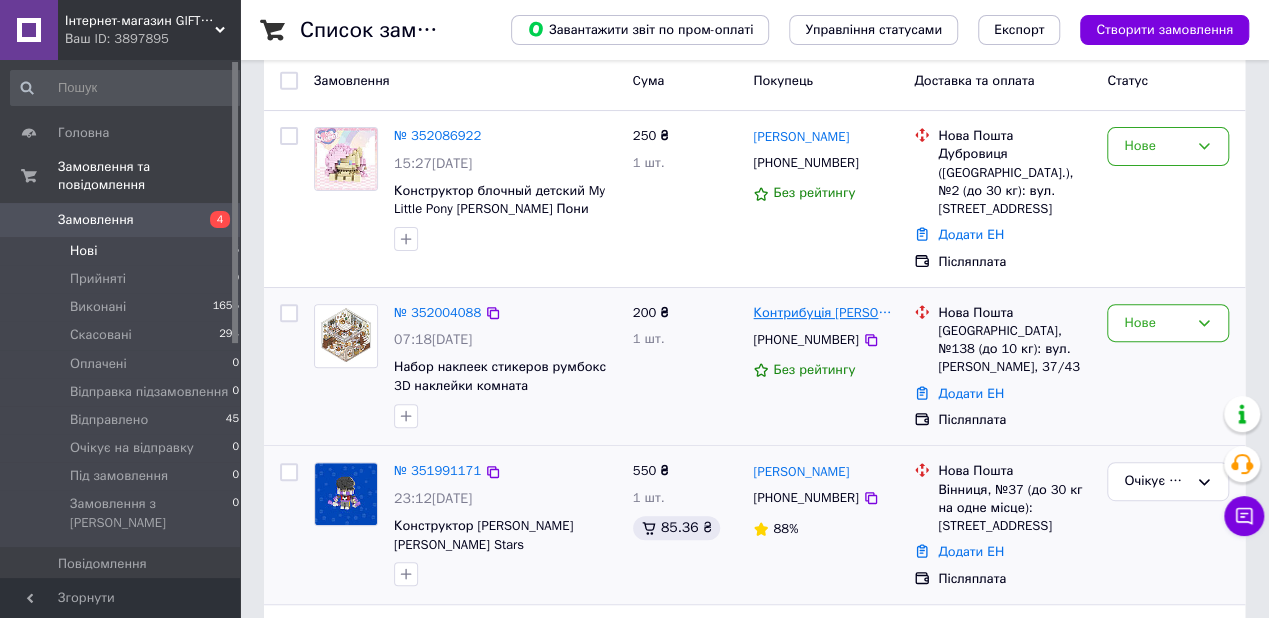 click on "Контрибуція [PERSON_NAME]" at bounding box center (825, 313) 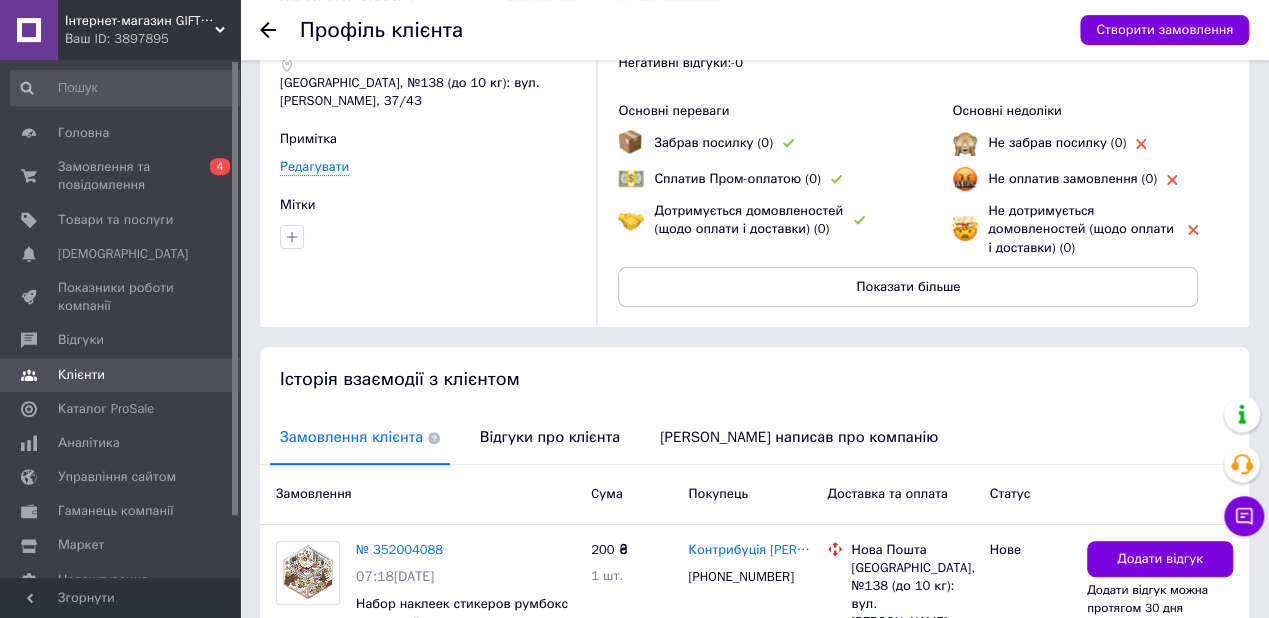 scroll, scrollTop: 0, scrollLeft: 0, axis: both 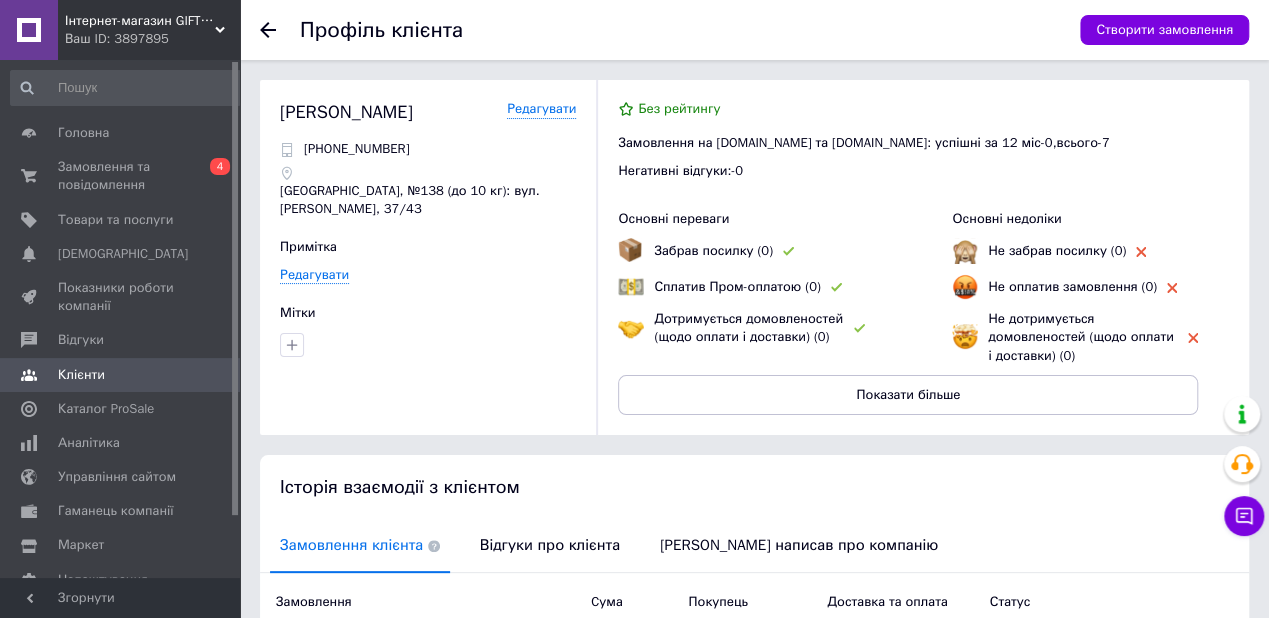 click 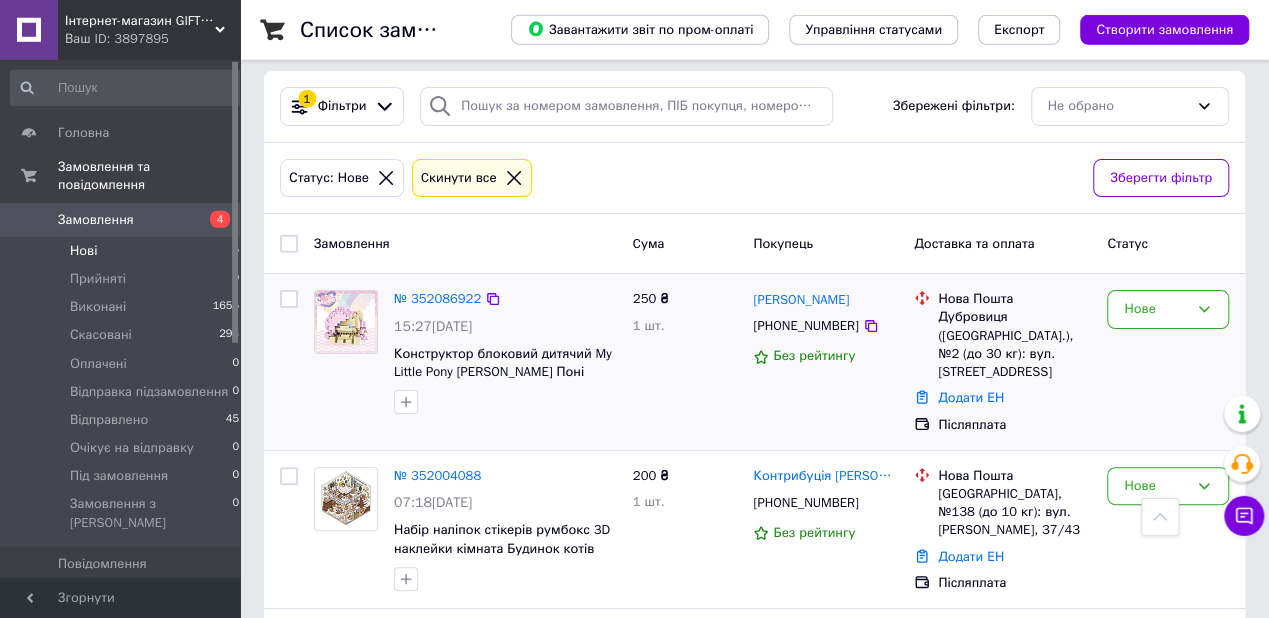 scroll, scrollTop: 0, scrollLeft: 0, axis: both 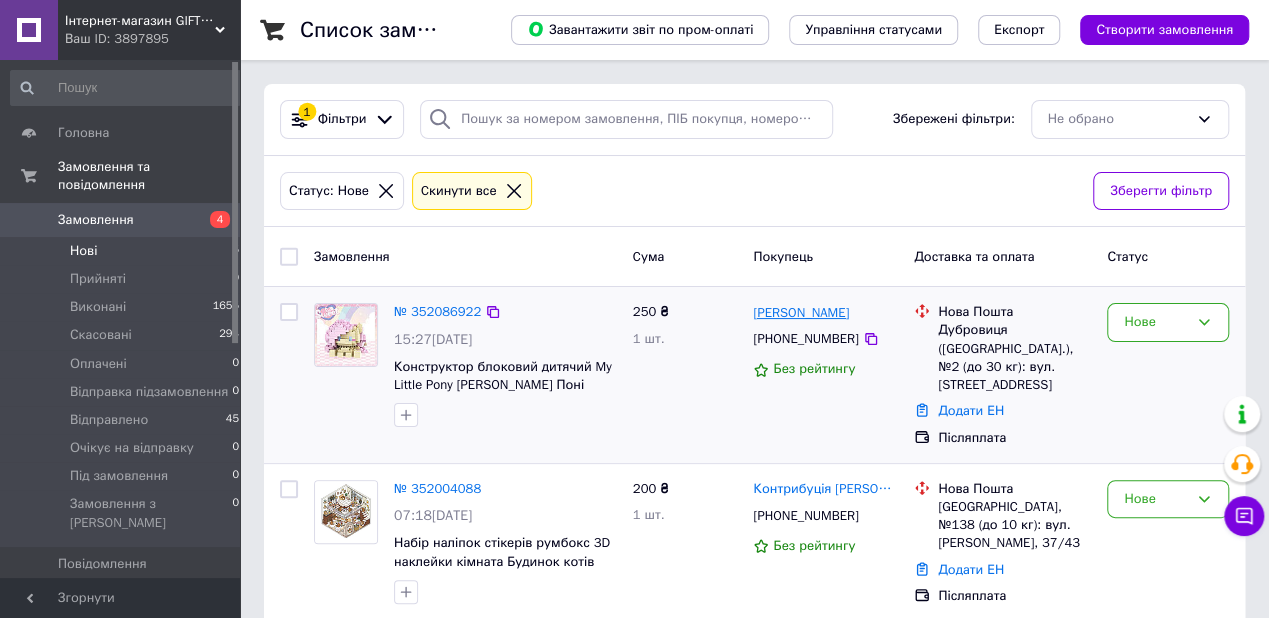 click on "[PERSON_NAME]" at bounding box center (801, 313) 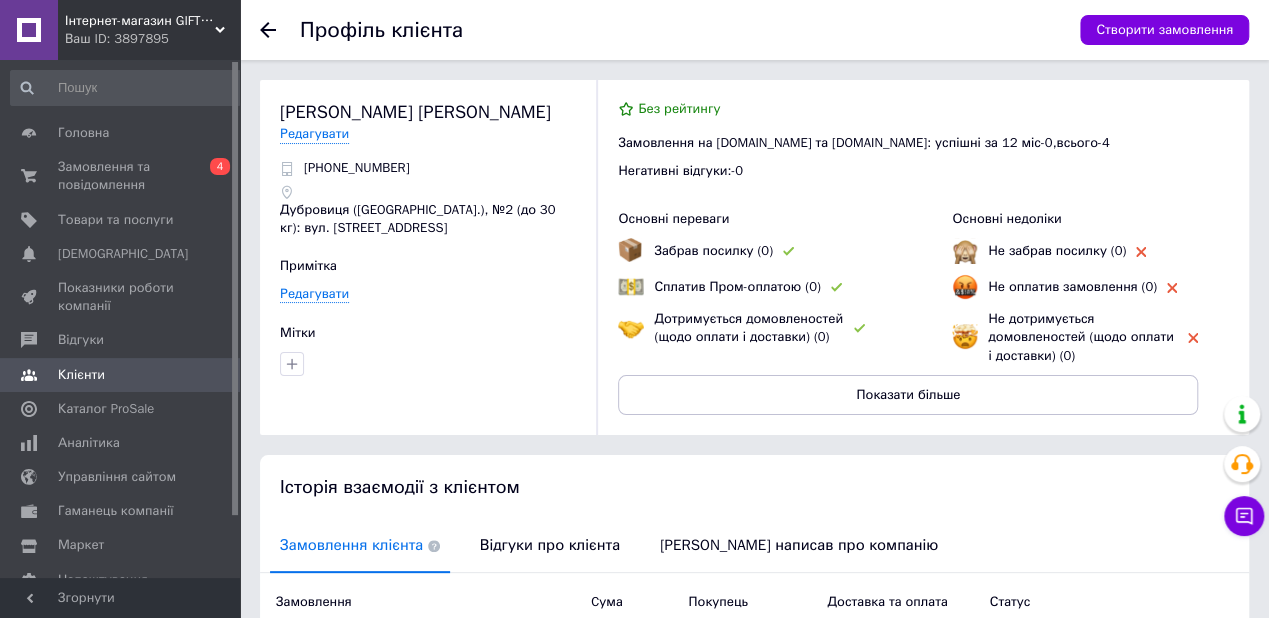 scroll, scrollTop: 270, scrollLeft: 0, axis: vertical 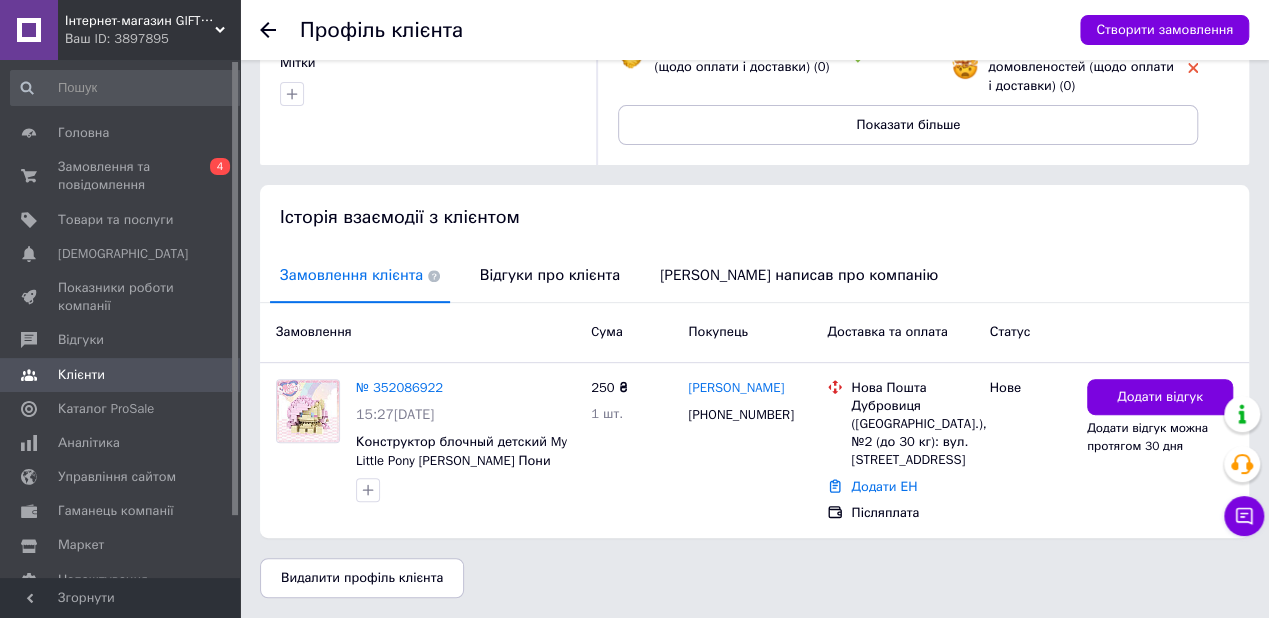 click at bounding box center (280, 30) 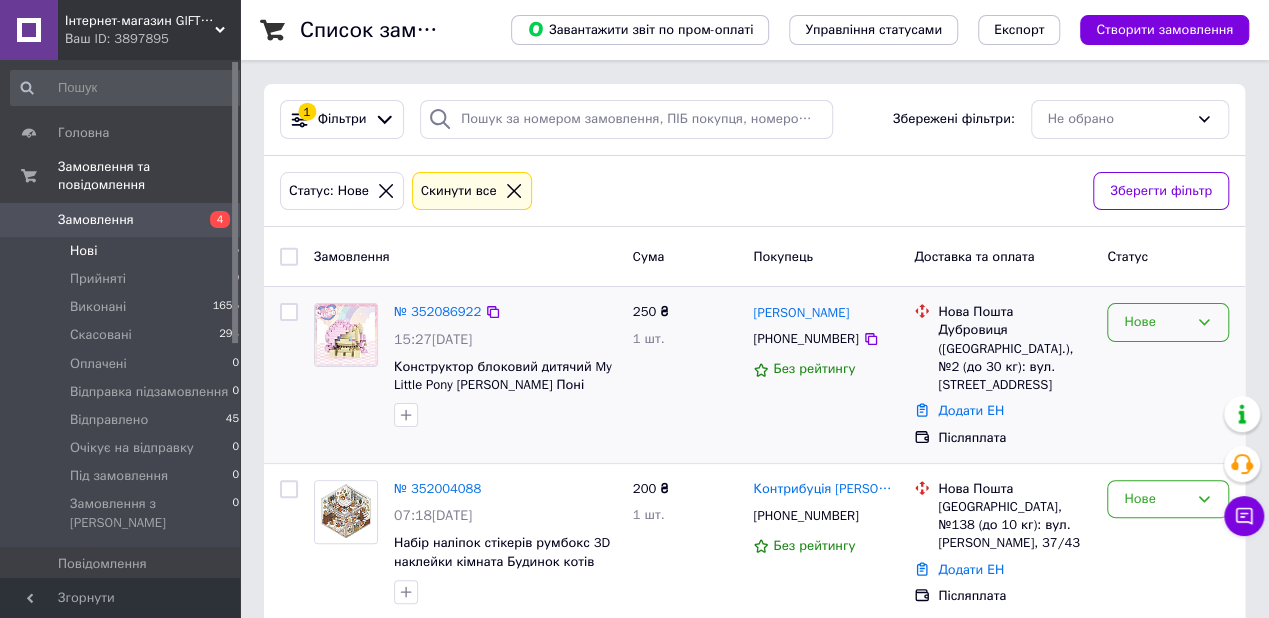 click on "Нове" at bounding box center (1156, 322) 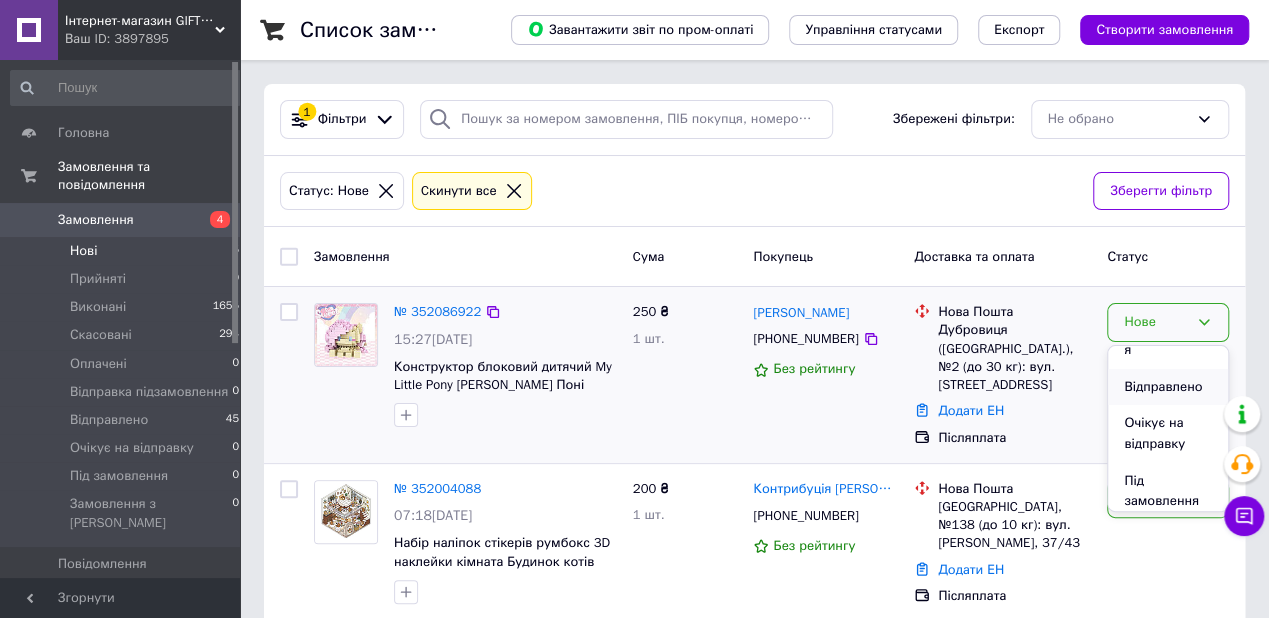 scroll, scrollTop: 209, scrollLeft: 0, axis: vertical 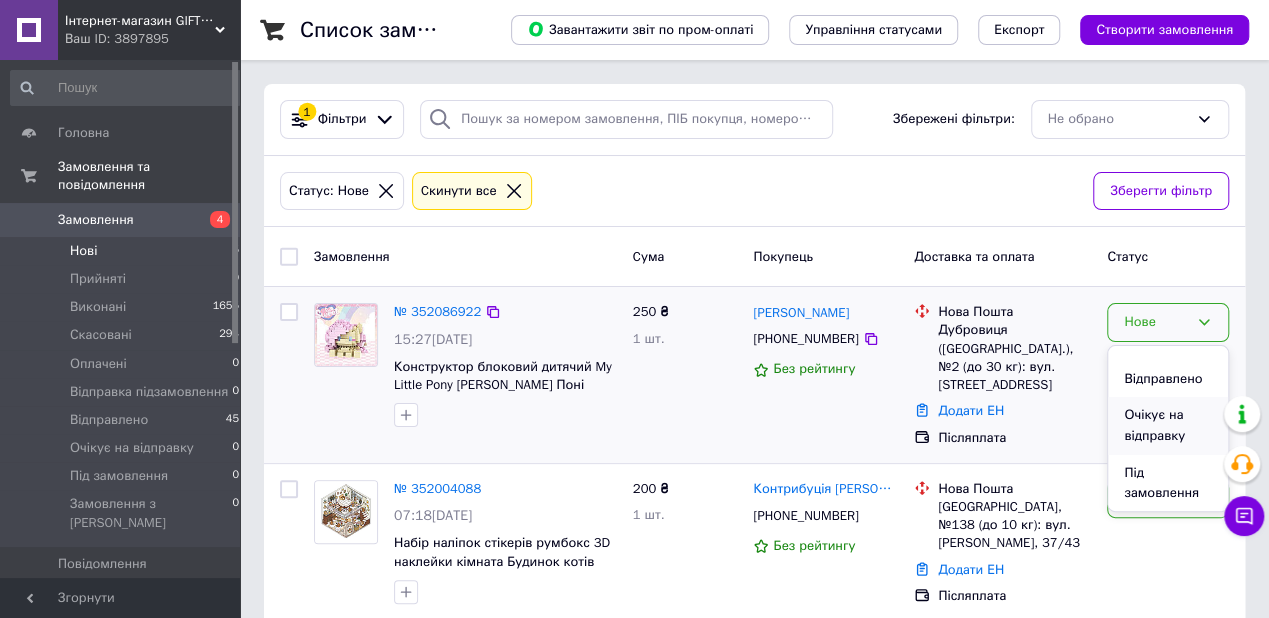 click on "Очікує на відправку" at bounding box center (1168, 425) 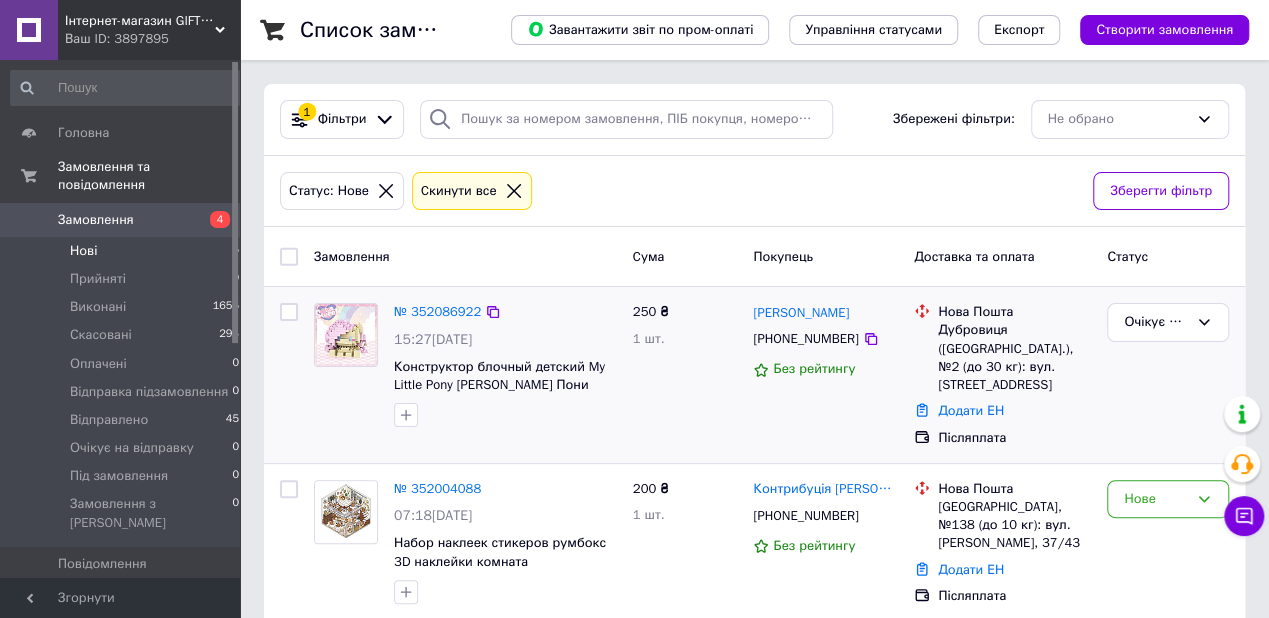 scroll, scrollTop: 104, scrollLeft: 0, axis: vertical 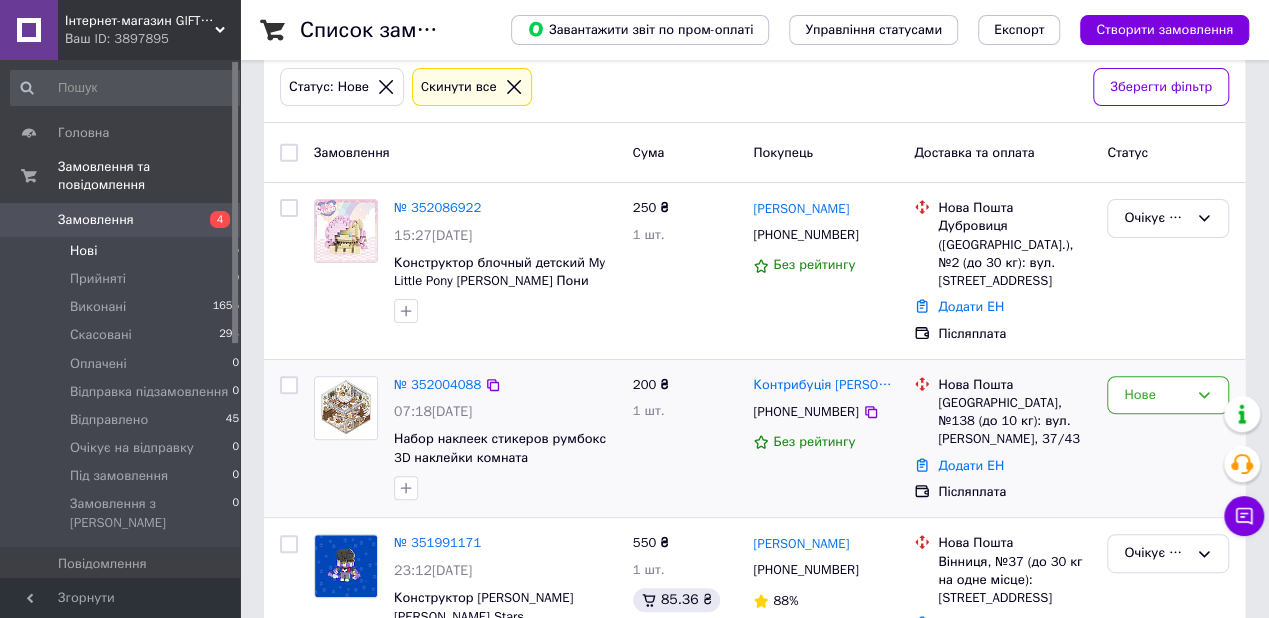 click on "[PHONE_NUMBER]" at bounding box center (825, 412) 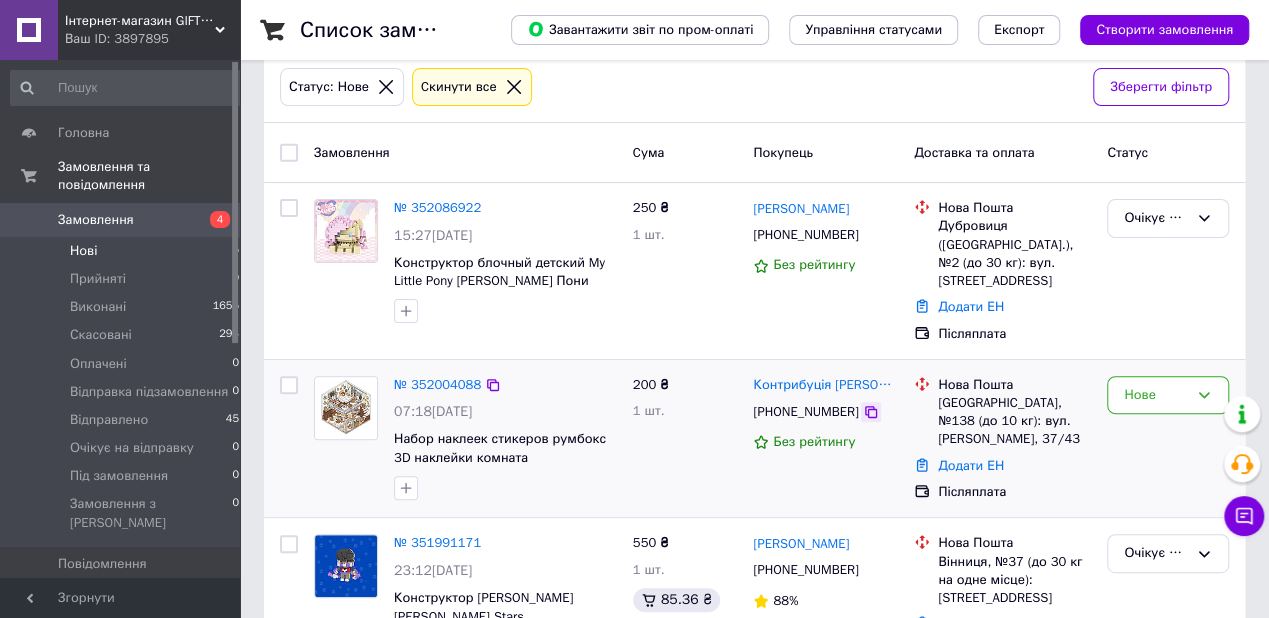 click 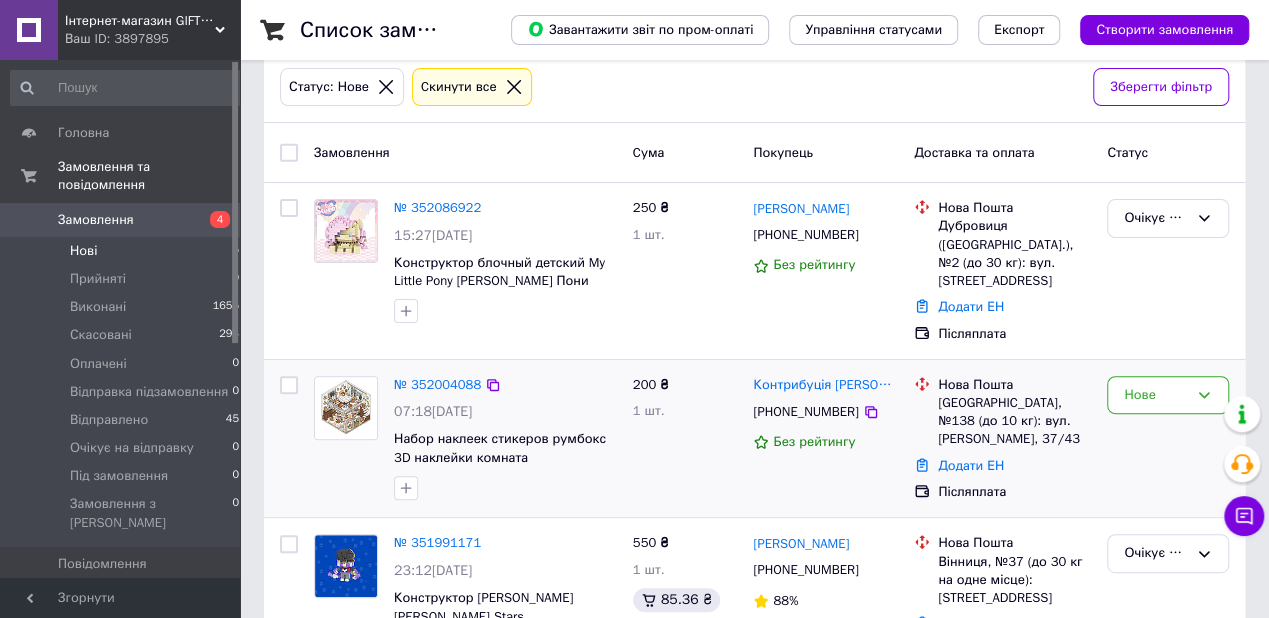 click on "200 ₴ 1 шт." at bounding box center [685, 439] 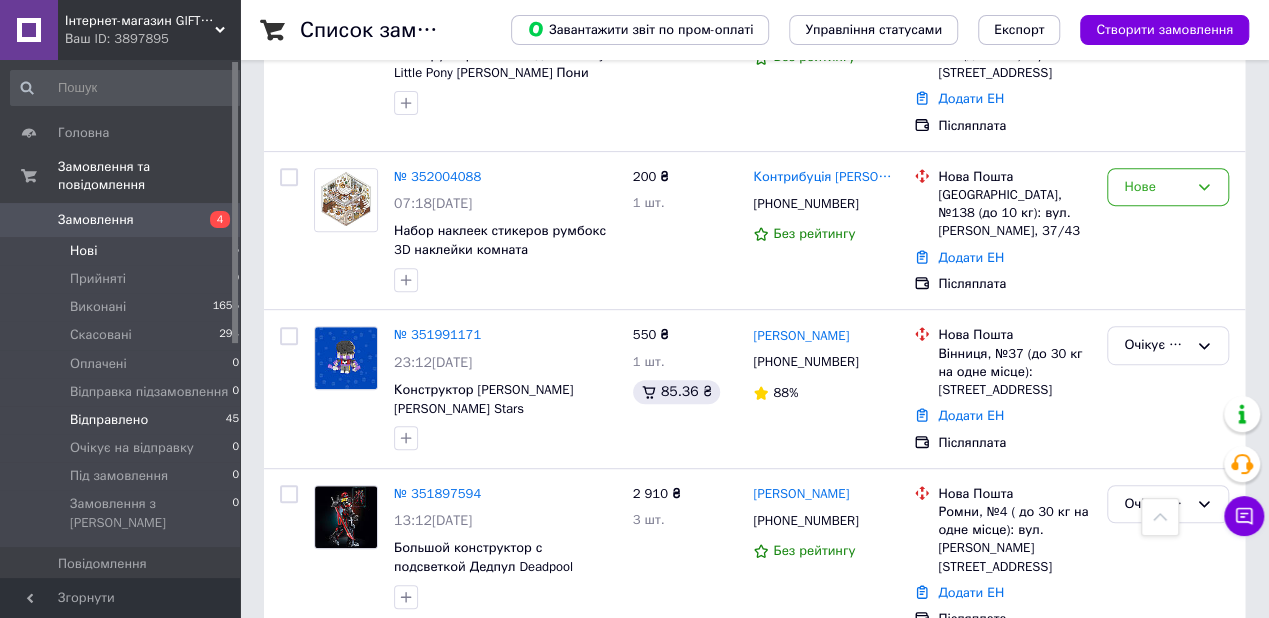 click on "Відправлено" at bounding box center (109, 420) 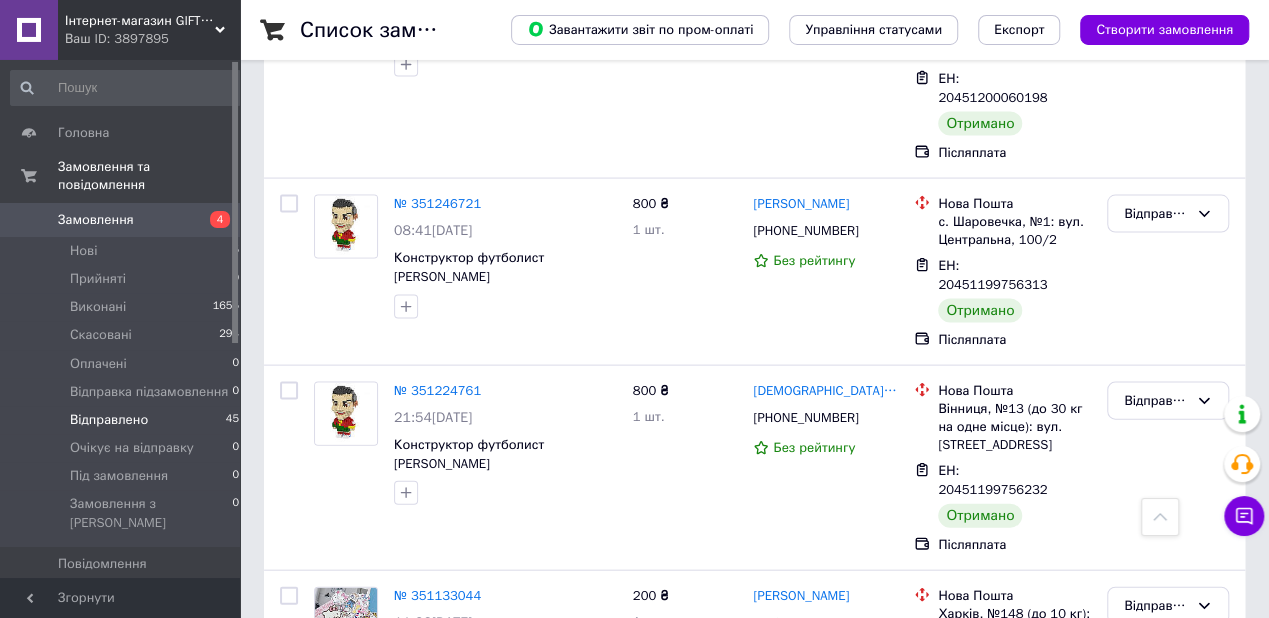 scroll, scrollTop: 1976, scrollLeft: 0, axis: vertical 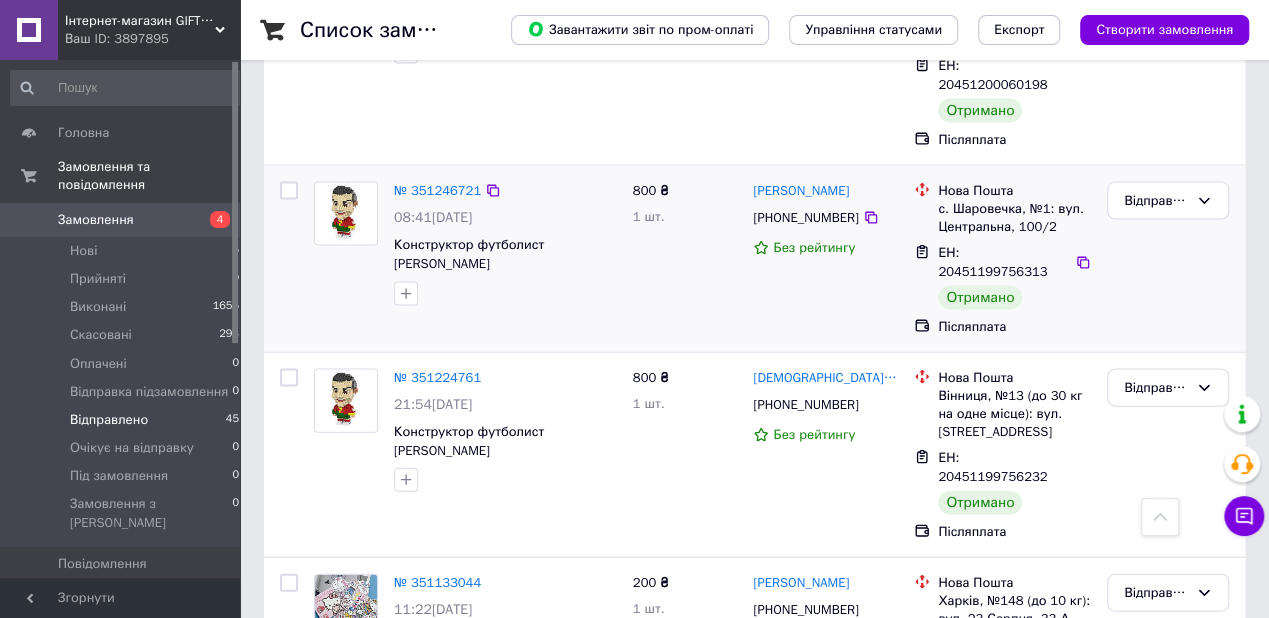 click at bounding box center (289, 259) 